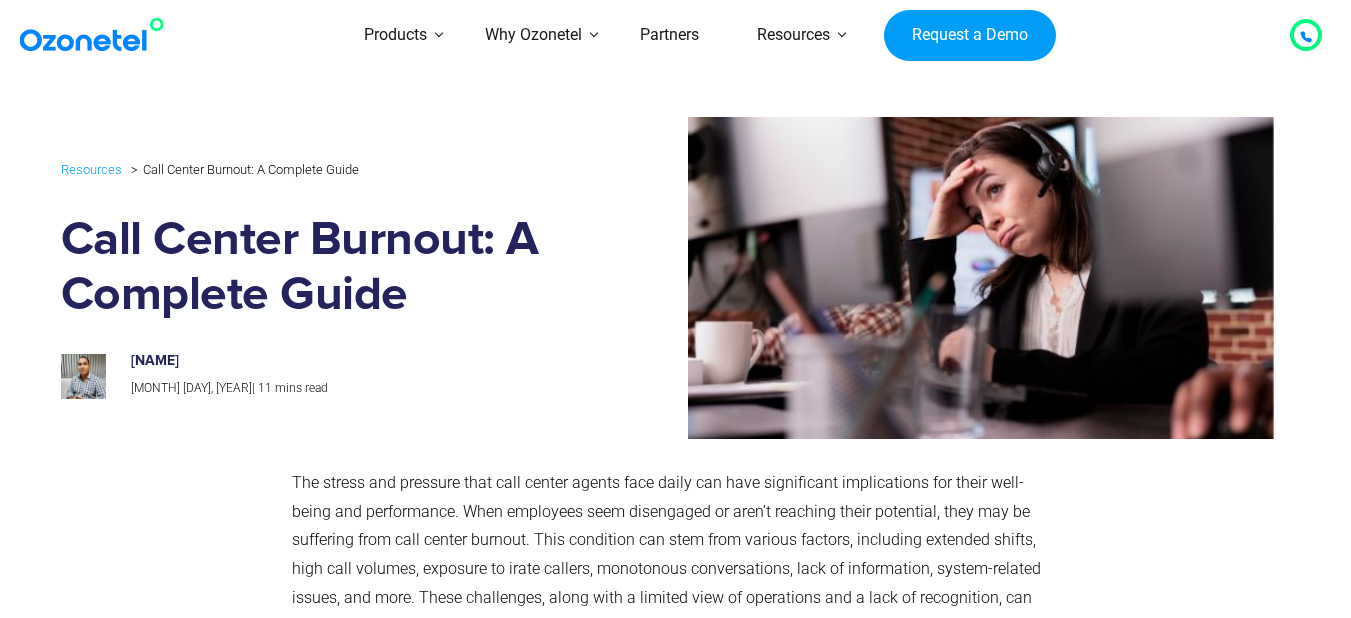 scroll, scrollTop: 0, scrollLeft: 0, axis: both 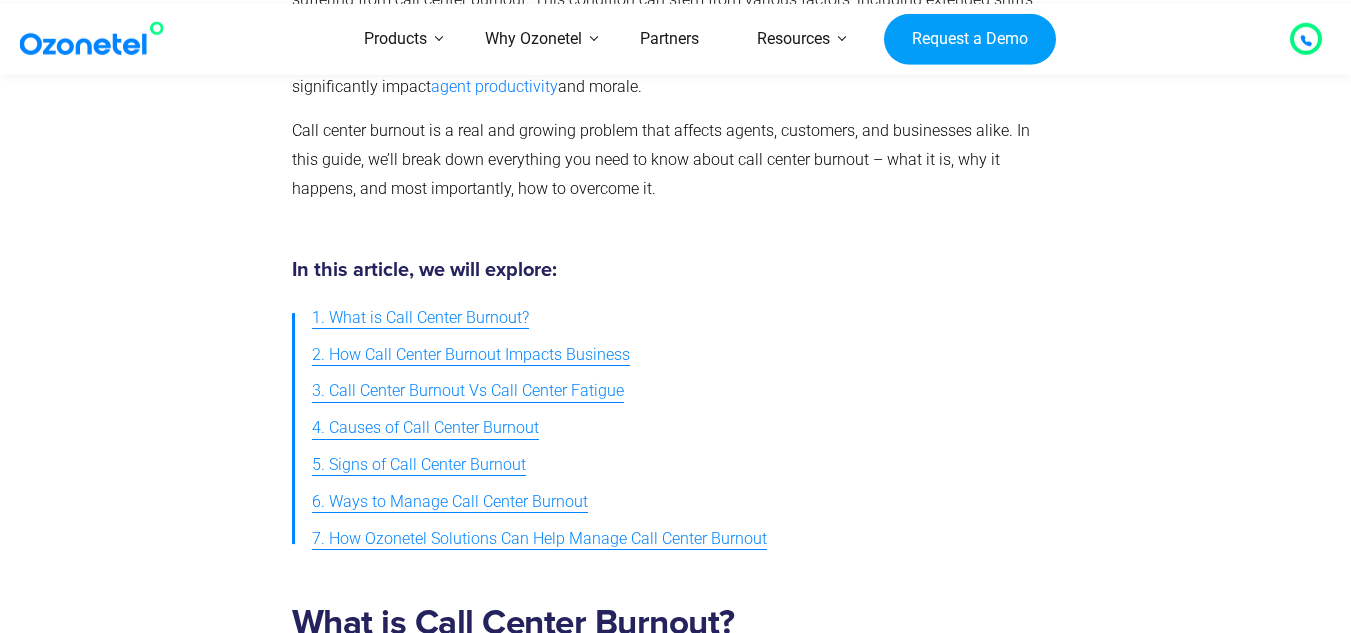 click at bounding box center [1171, 409] 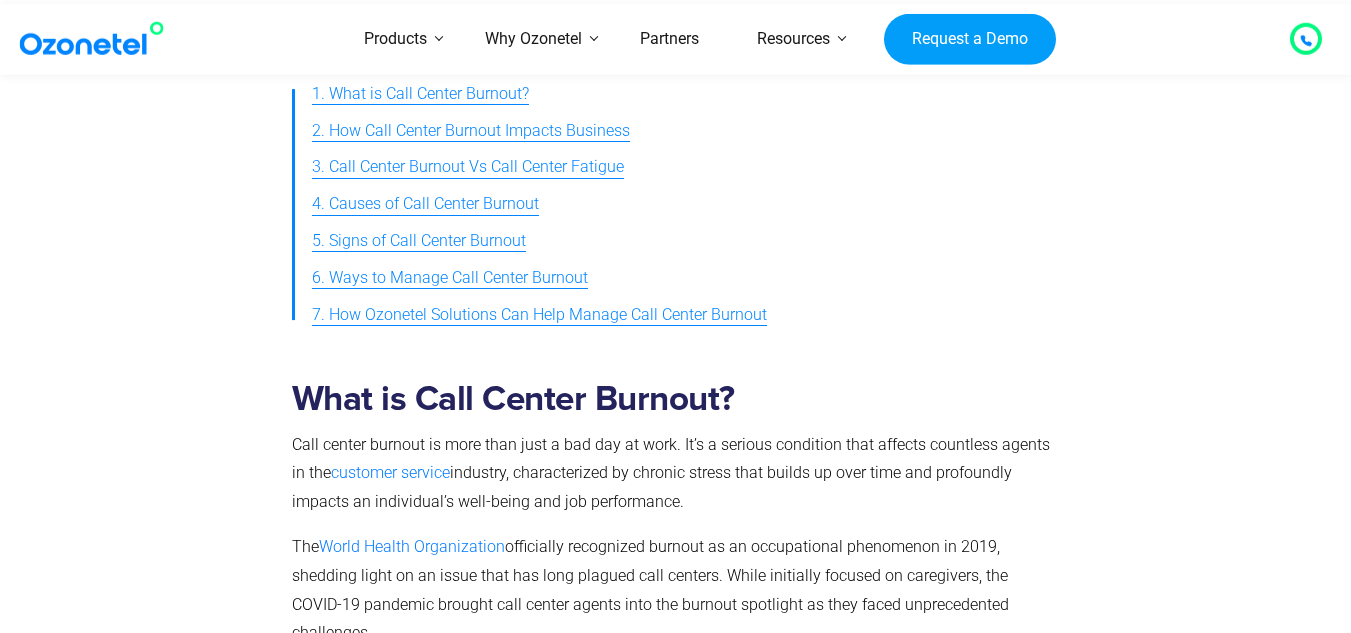 scroll, scrollTop: 194, scrollLeft: 0, axis: vertical 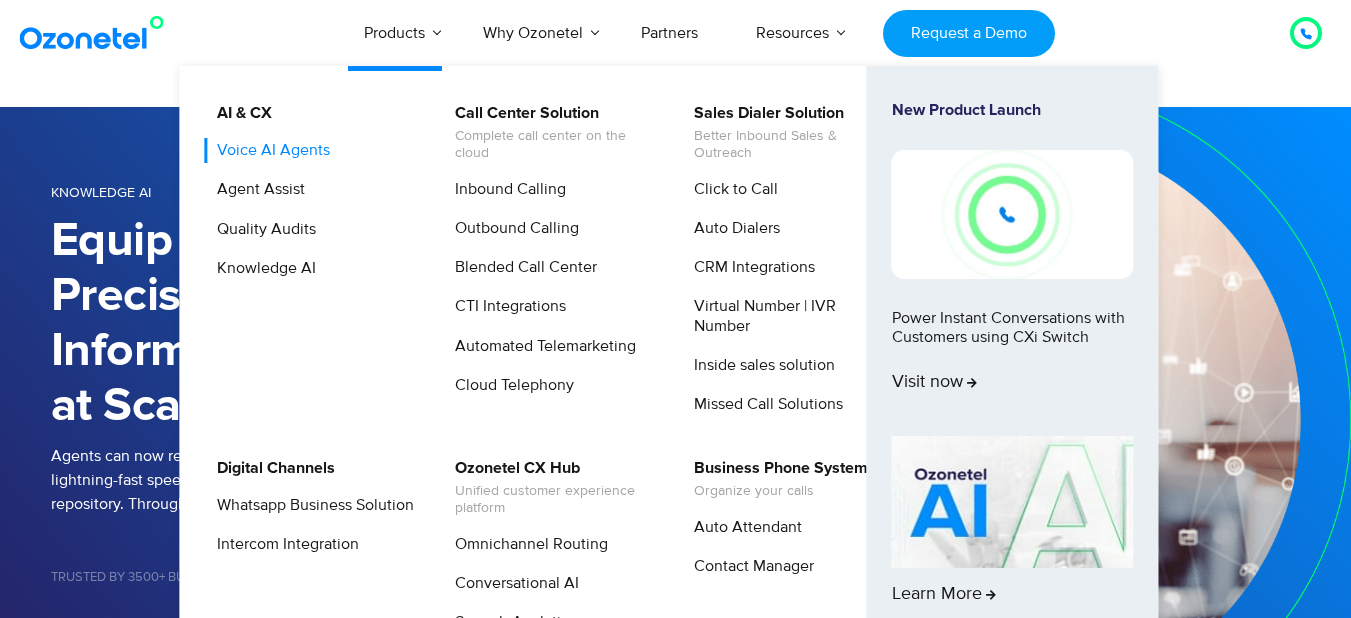click on "Voice AI Agents" at bounding box center (268, 150) 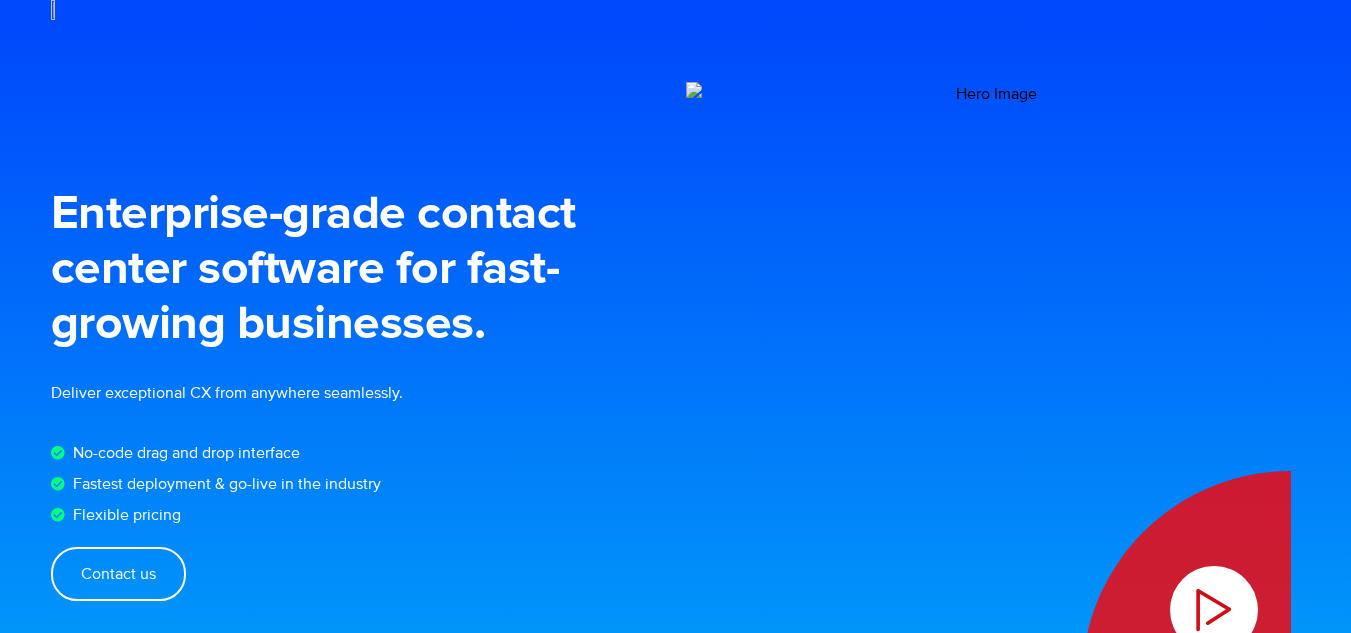 scroll, scrollTop: 0, scrollLeft: 0, axis: both 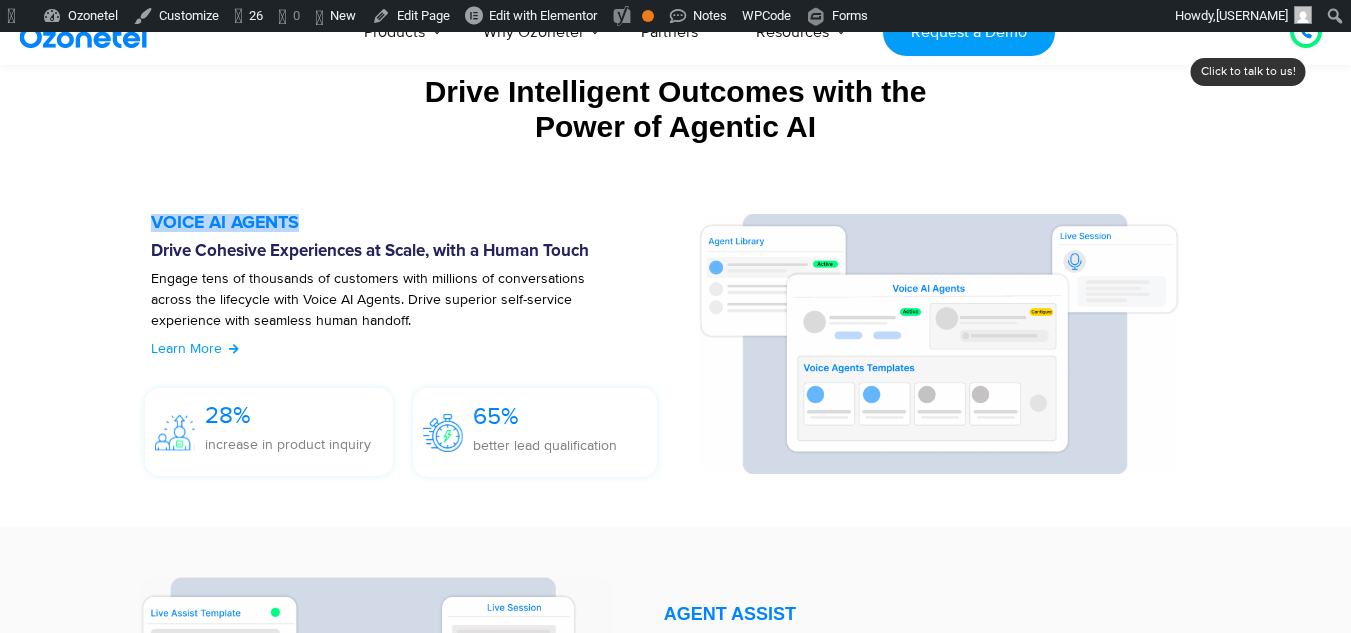 drag, startPoint x: 304, startPoint y: 225, endPoint x: 139, endPoint y: 222, distance: 165.02727 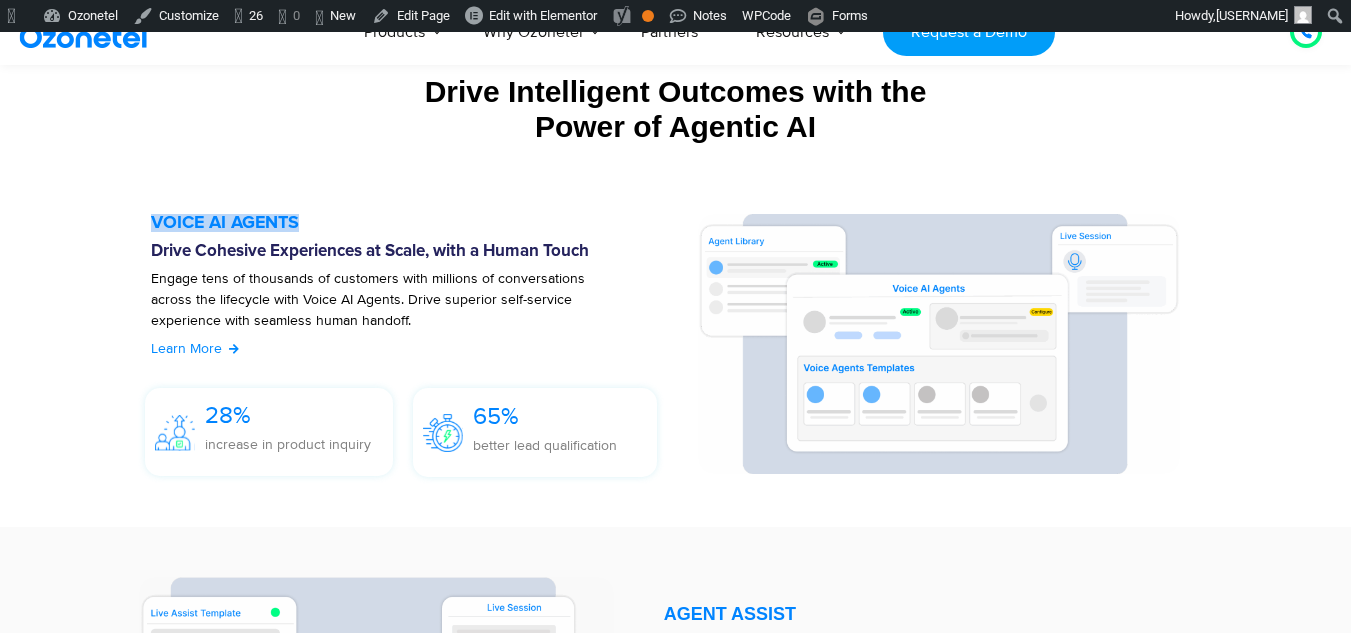 click on "Learn More" at bounding box center (186, 348) 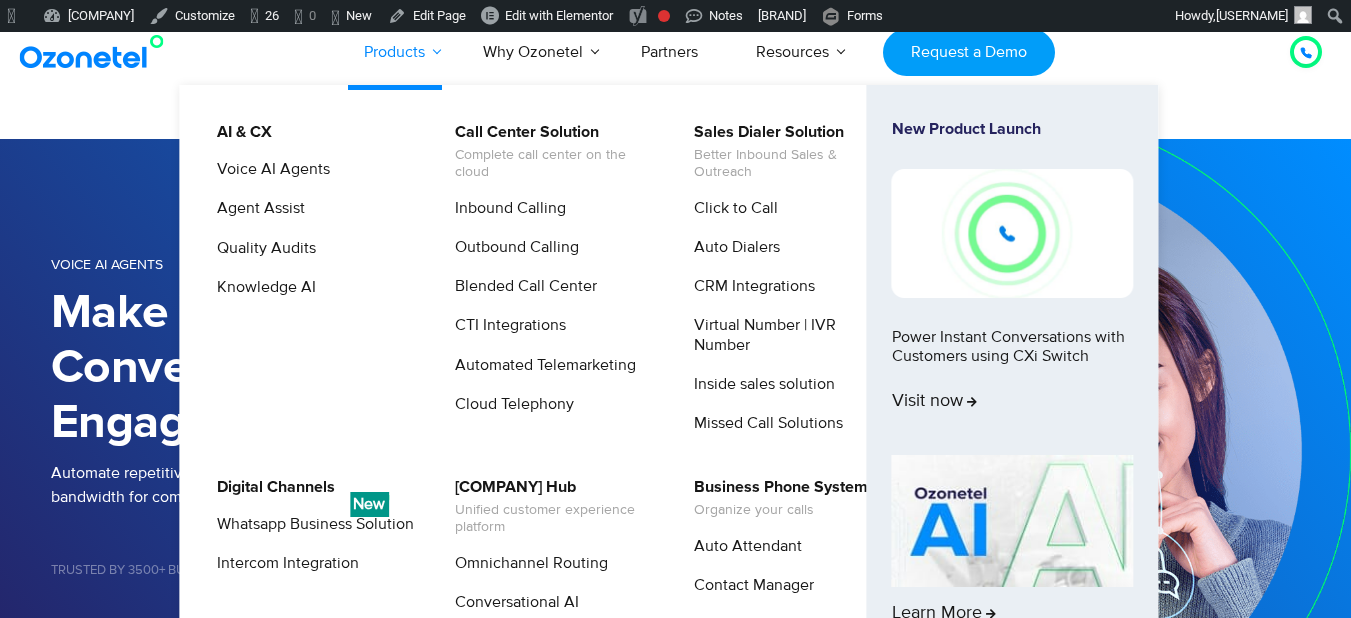 scroll, scrollTop: 0, scrollLeft: 0, axis: both 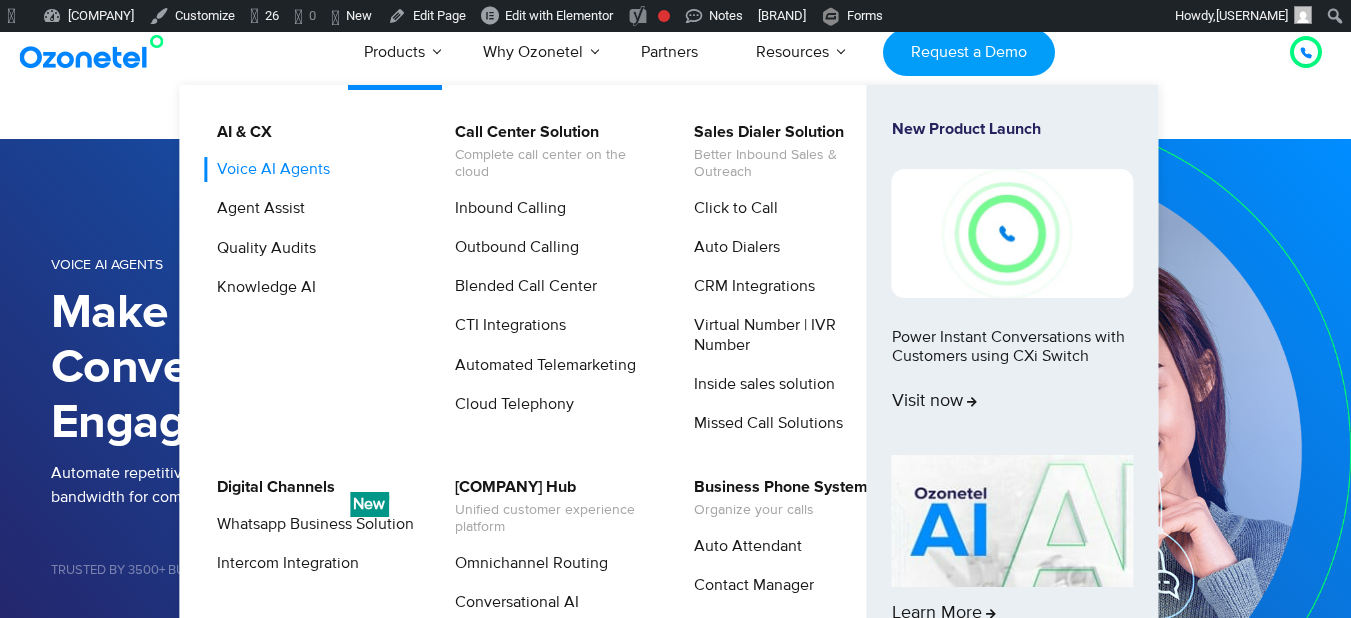 click on "Voice AI Agents" at bounding box center (268, 169) 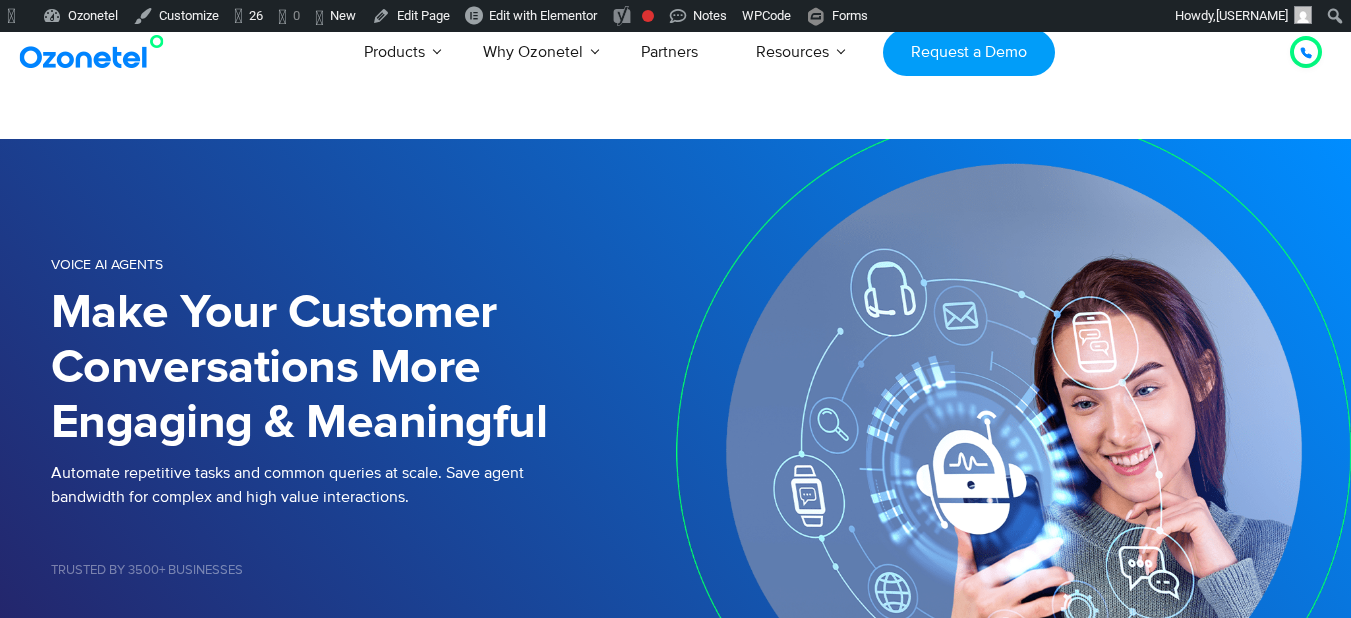 scroll, scrollTop: 0, scrollLeft: 0, axis: both 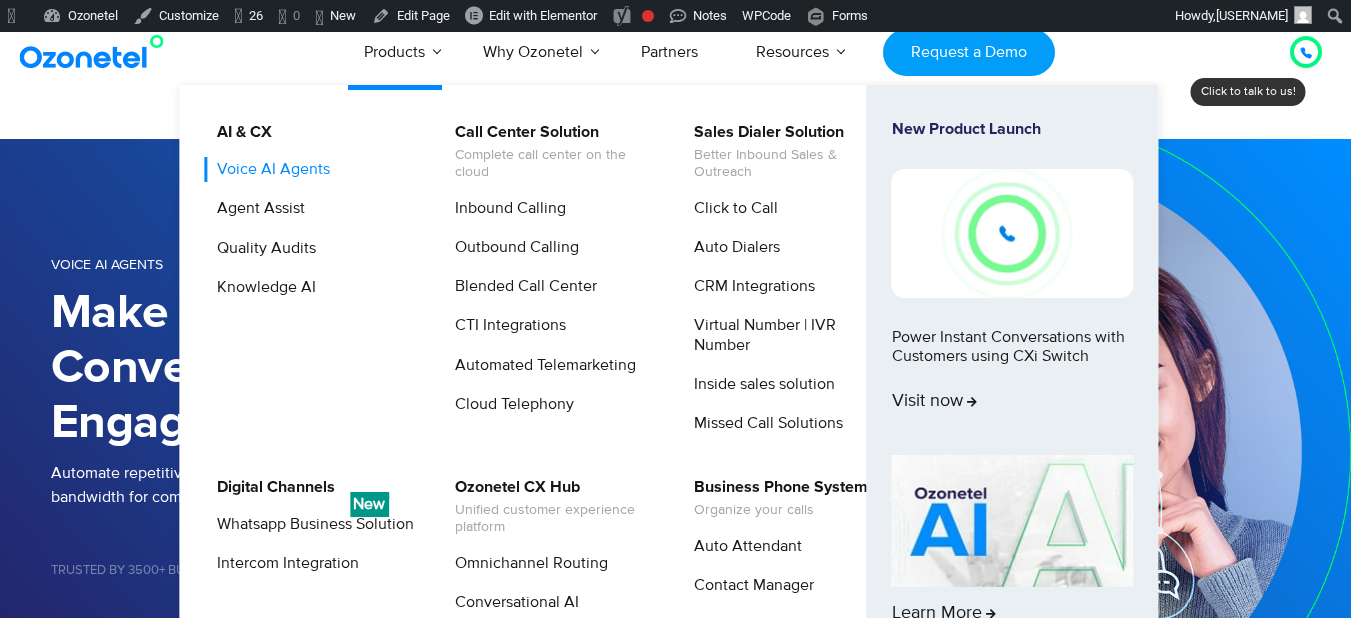 click on "Voice AI Agents" at bounding box center (268, 169) 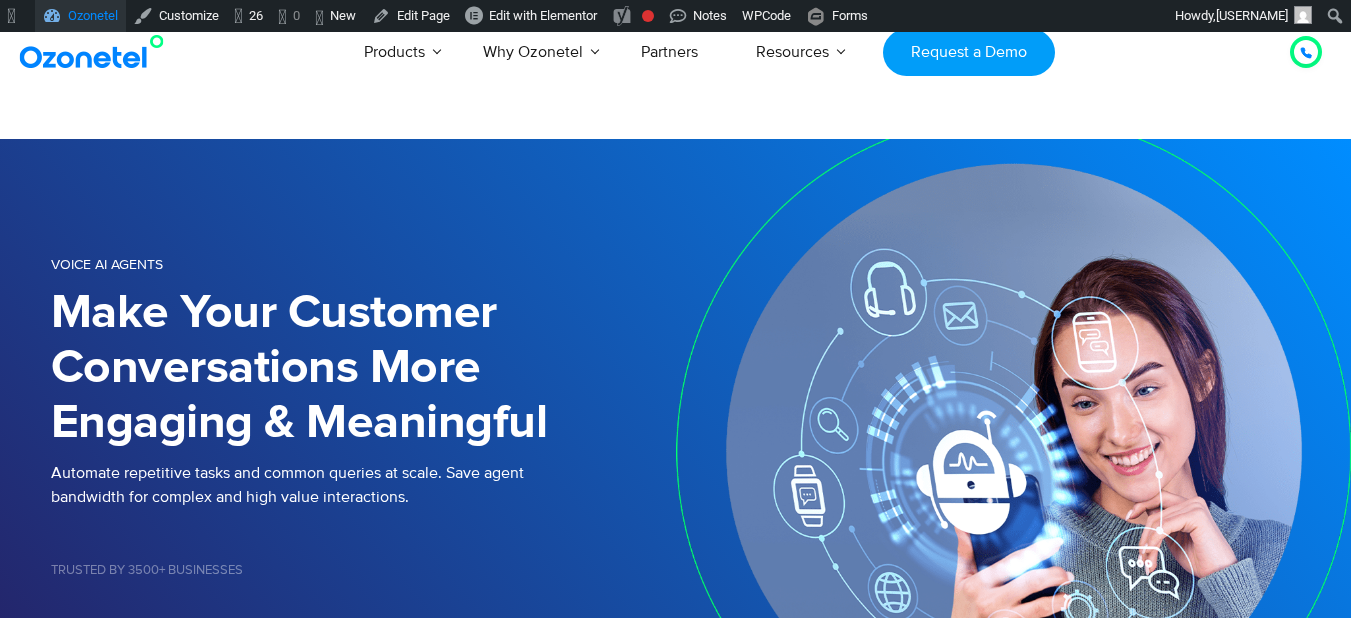 scroll, scrollTop: 0, scrollLeft: 0, axis: both 